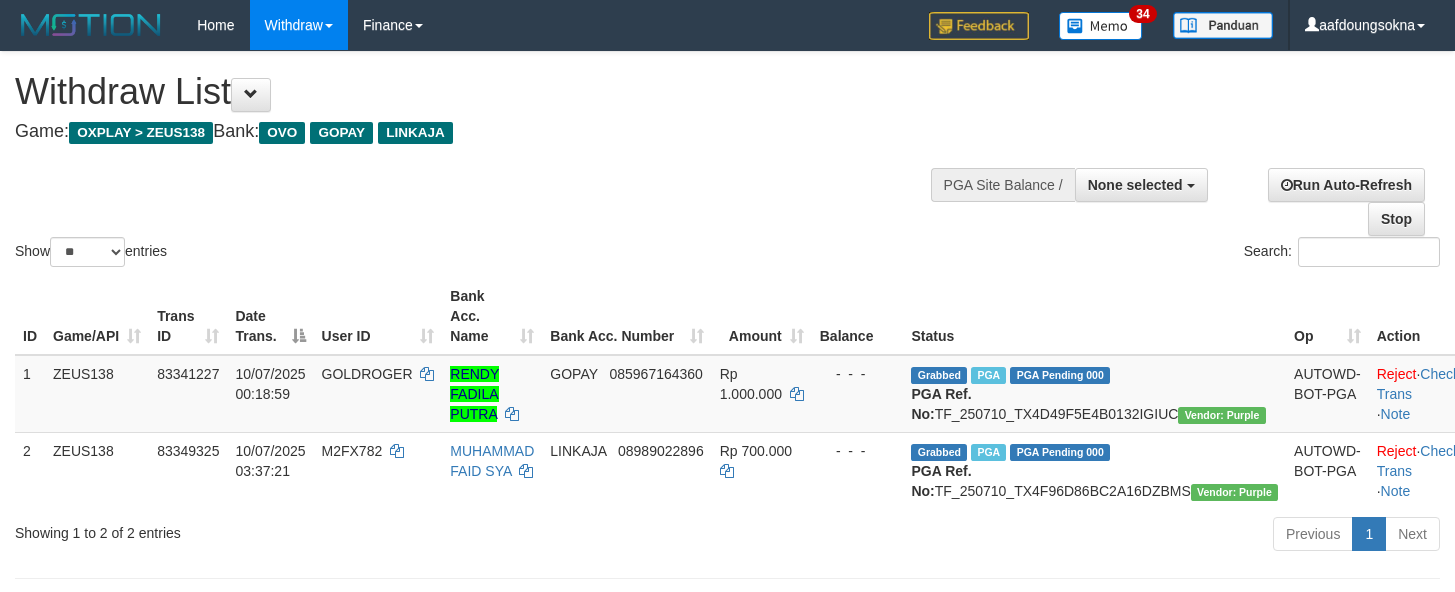 scroll, scrollTop: 208, scrollLeft: 0, axis: vertical 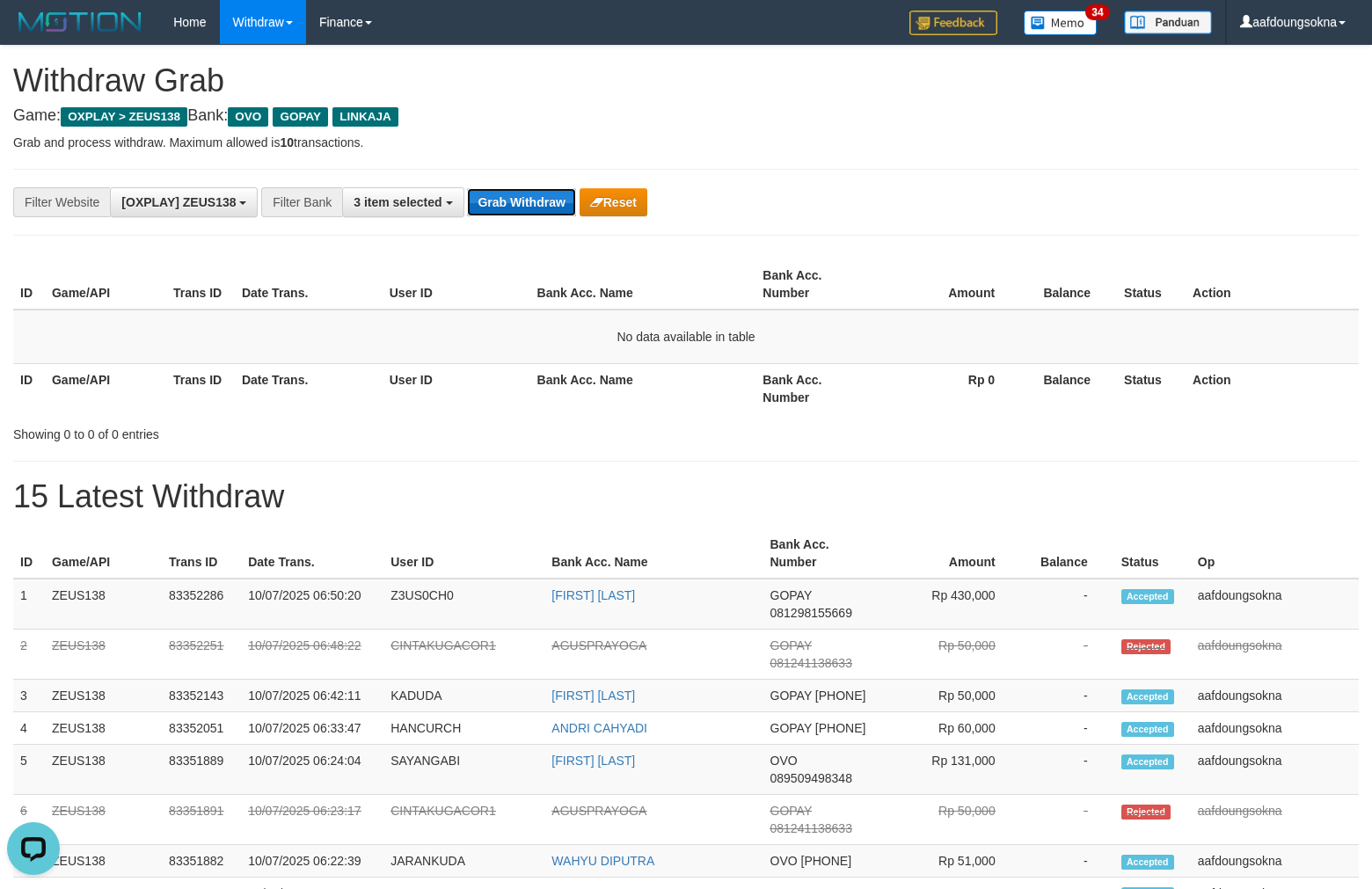click on "Grab Withdraw" at bounding box center [521, 202] 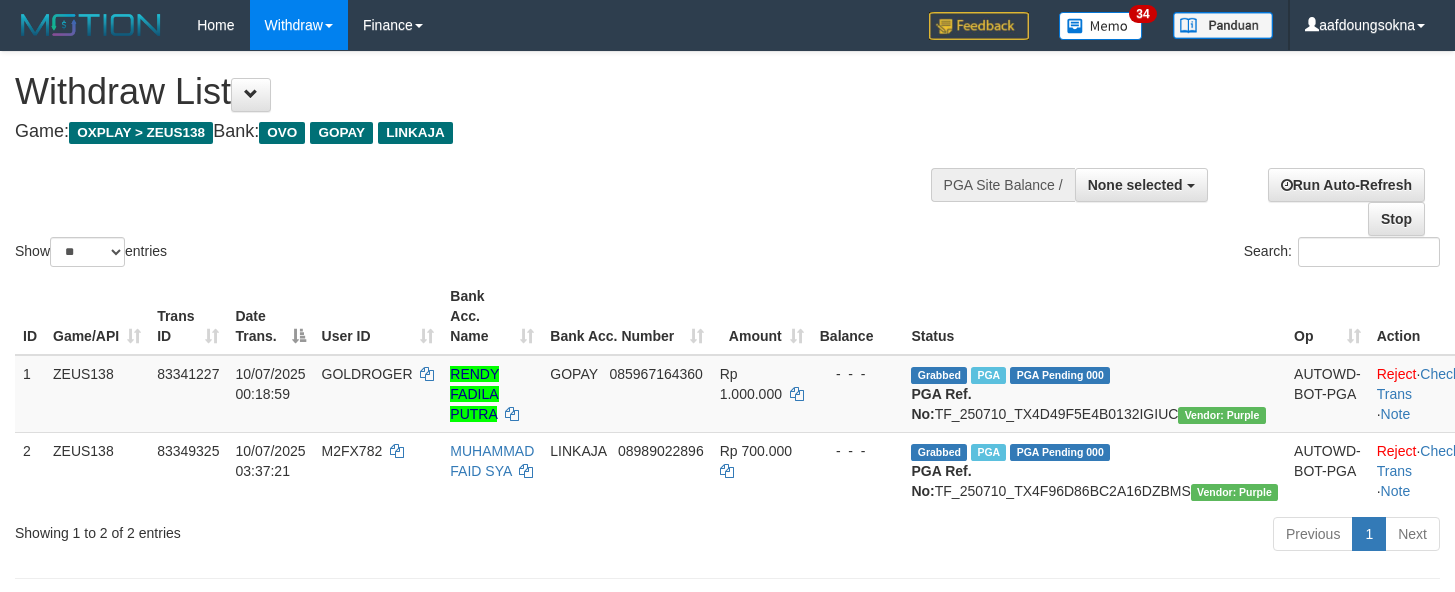 scroll, scrollTop: 208, scrollLeft: 0, axis: vertical 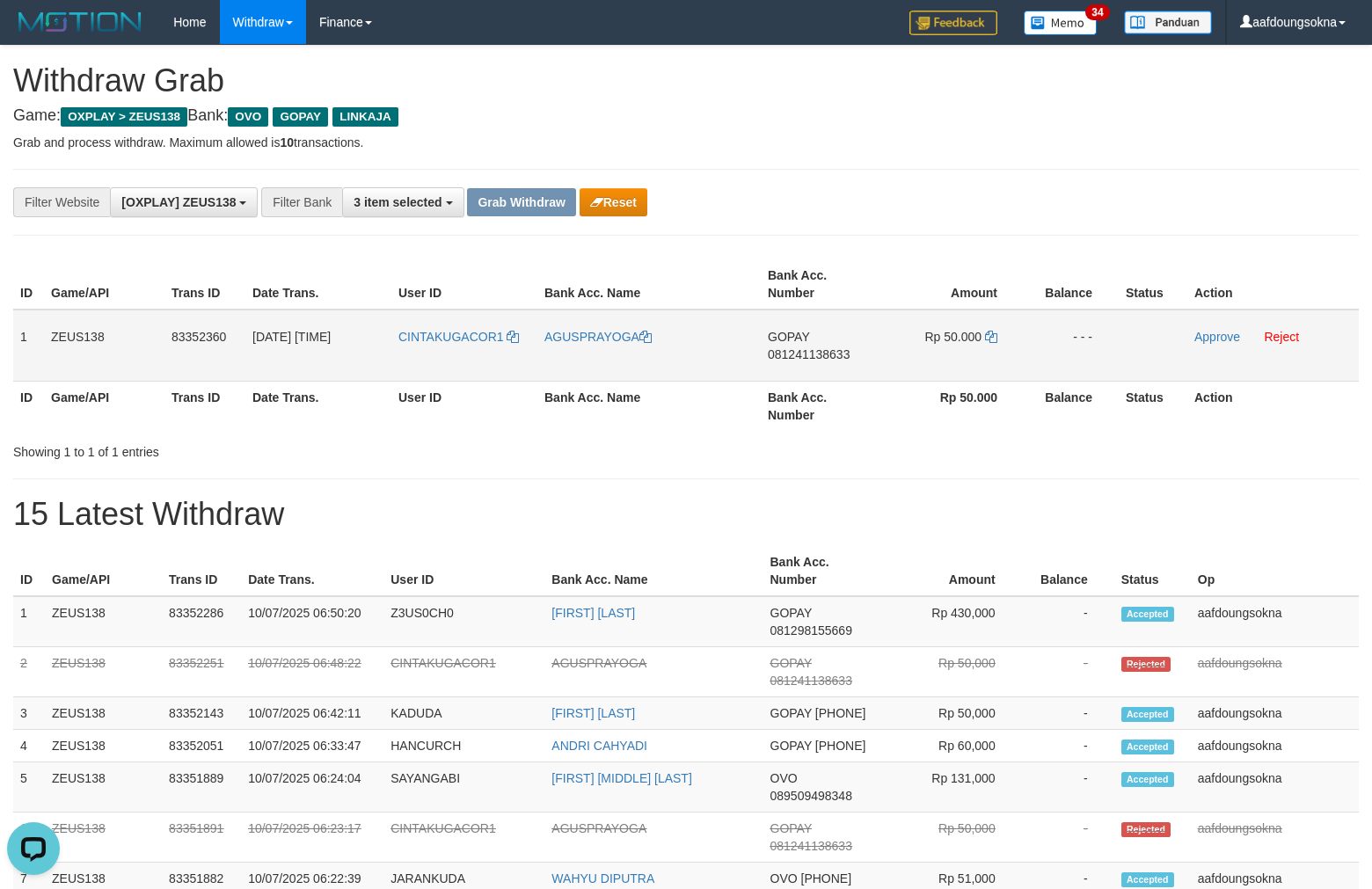 click on "CINTAKUGACOR1" at bounding box center (464, 346) 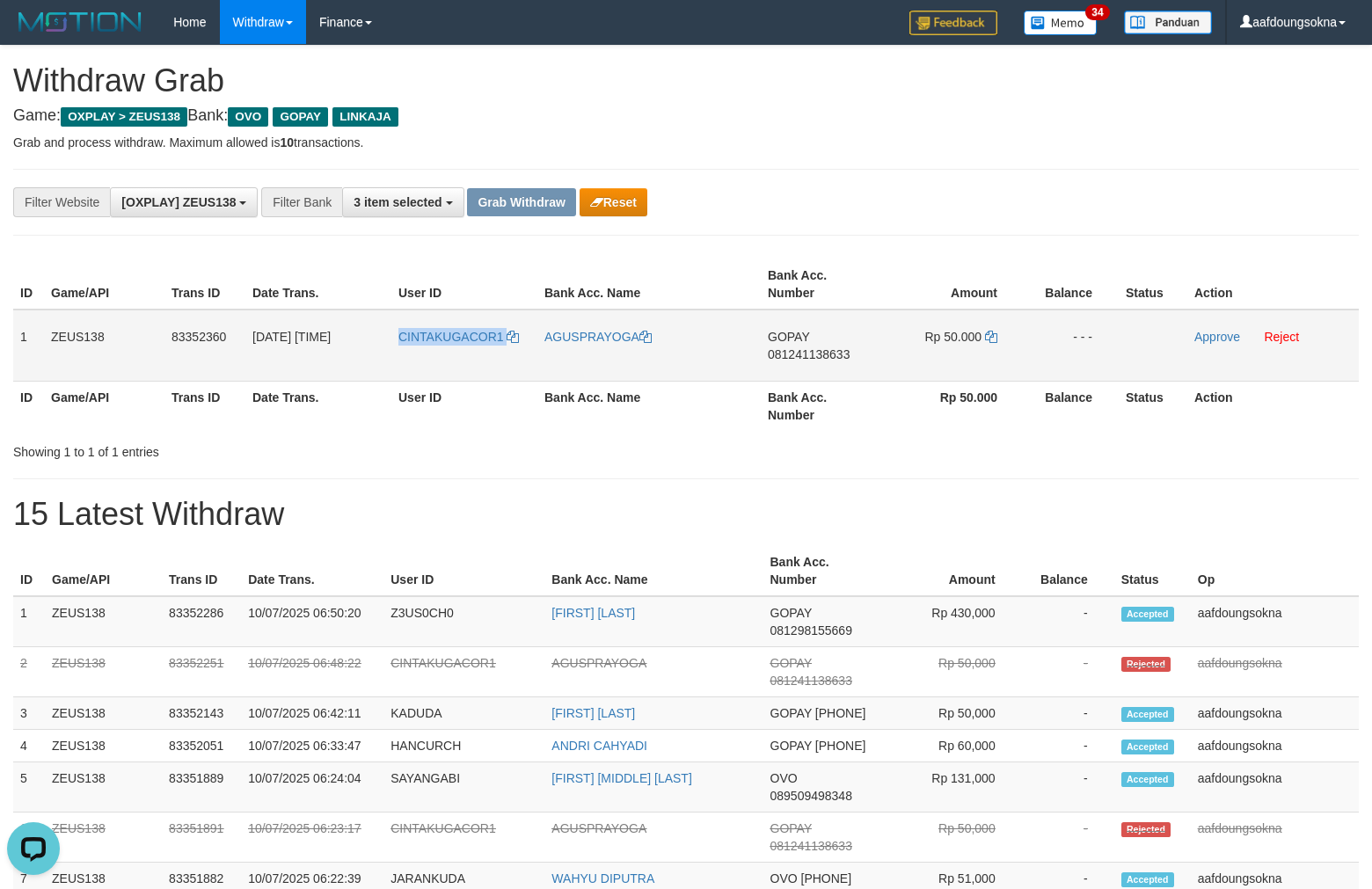click on "CINTAKUGACOR1" at bounding box center (464, 346) 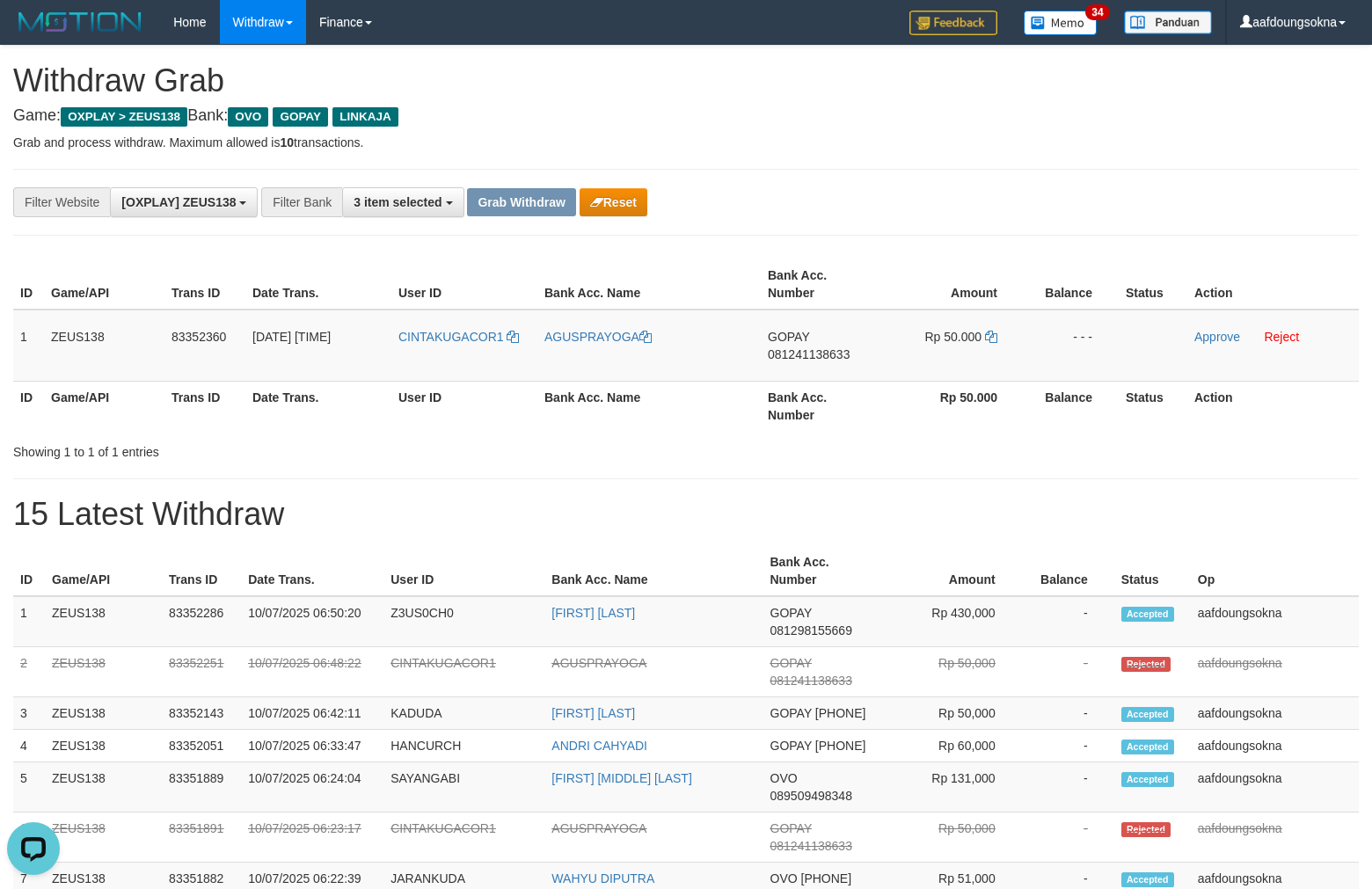 click on "Showing 1 to 1 of 1 entries" at bounding box center [686, 448] 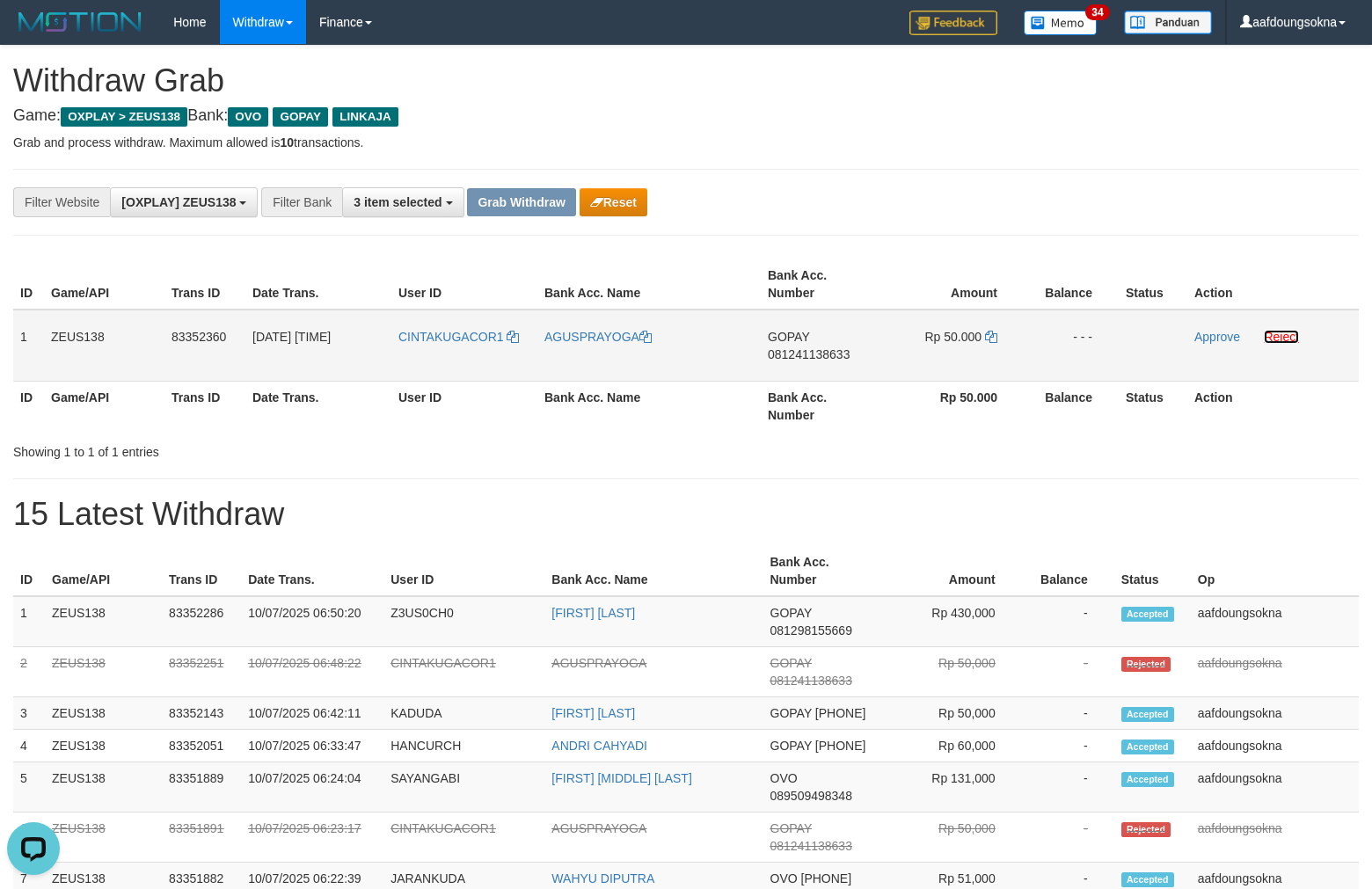 click on "Reject" at bounding box center (1281, 337) 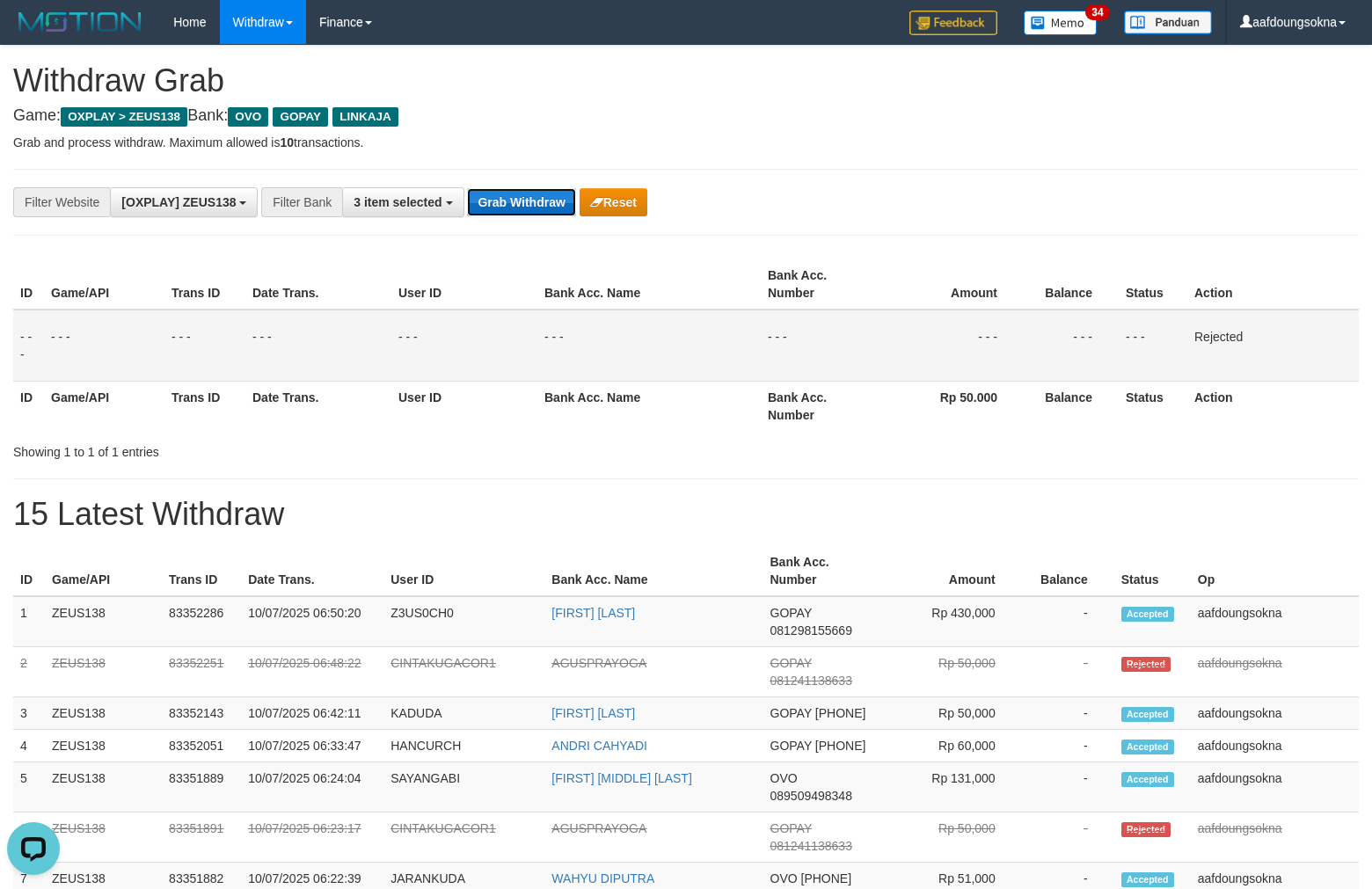 click on "Grab Withdraw" at bounding box center (521, 202) 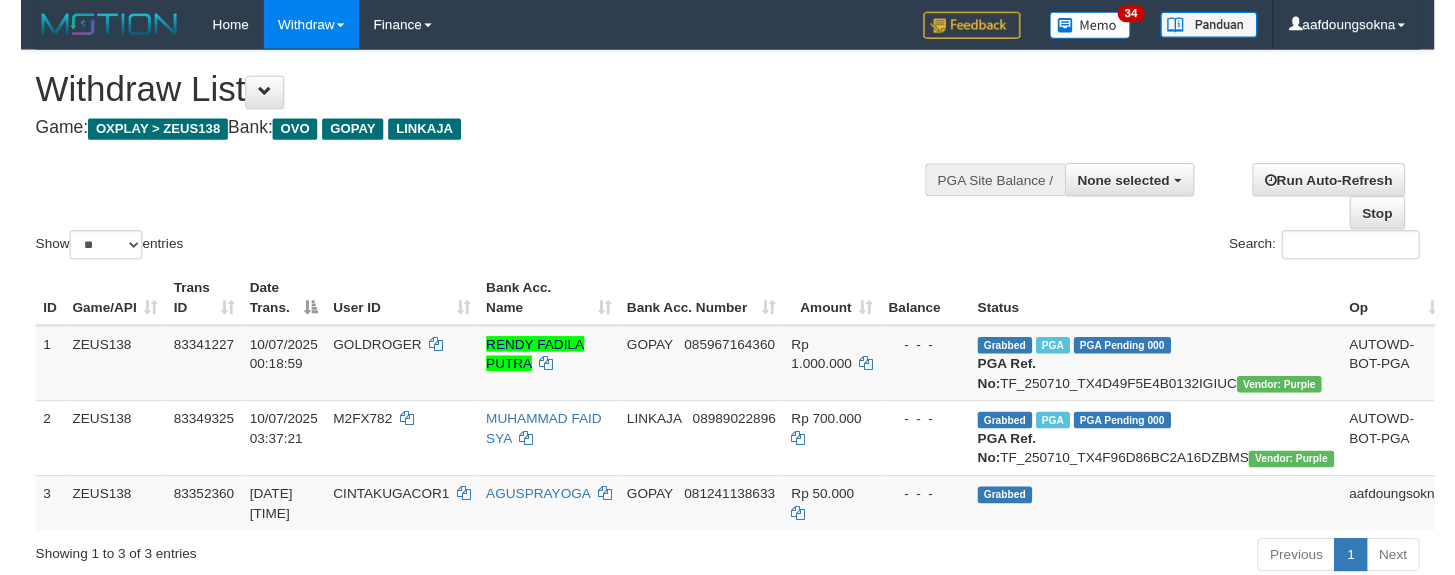 scroll, scrollTop: 208, scrollLeft: 0, axis: vertical 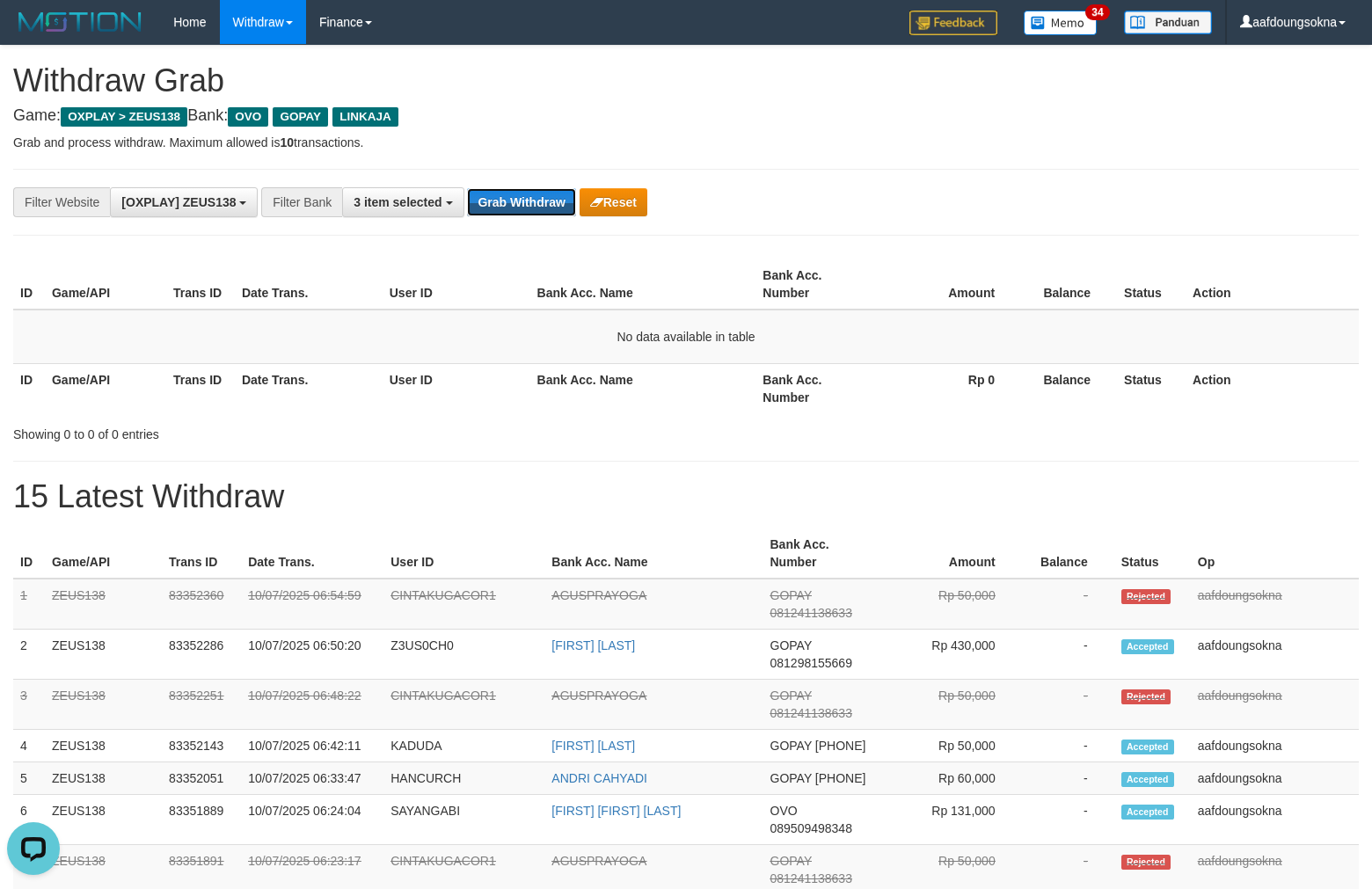 drag, startPoint x: 513, startPoint y: 206, endPoint x: 495, endPoint y: 247, distance: 44.777226 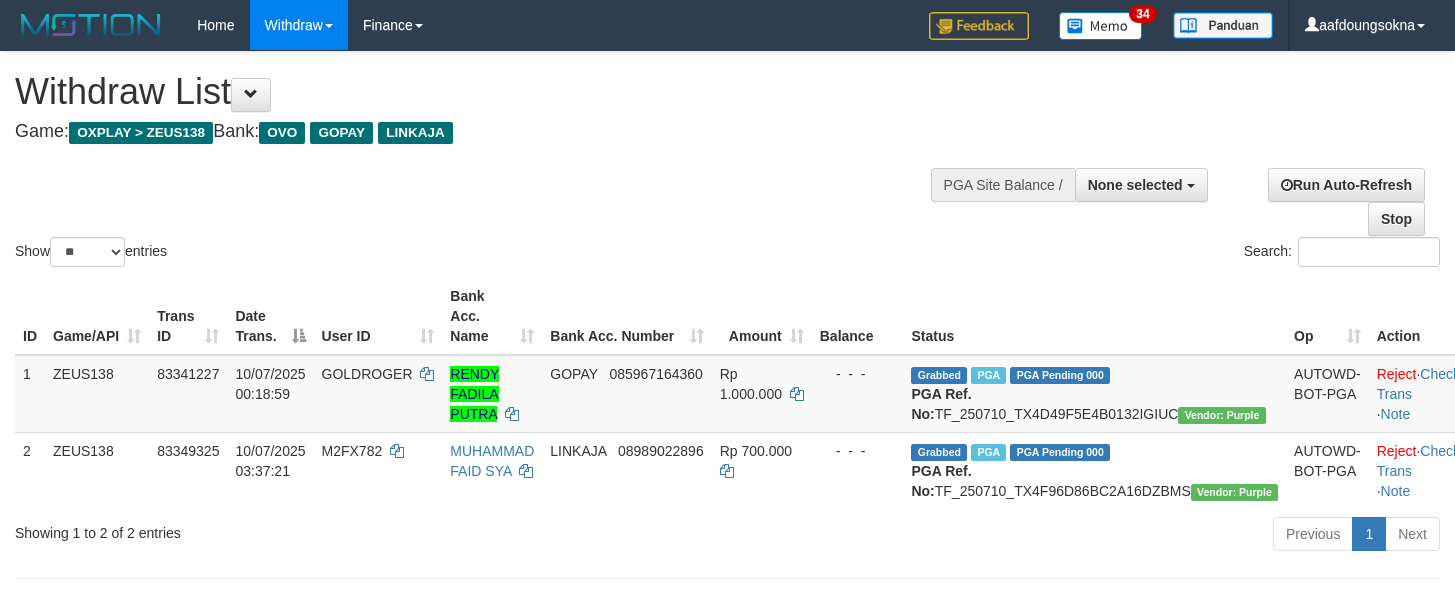 scroll, scrollTop: 208, scrollLeft: 0, axis: vertical 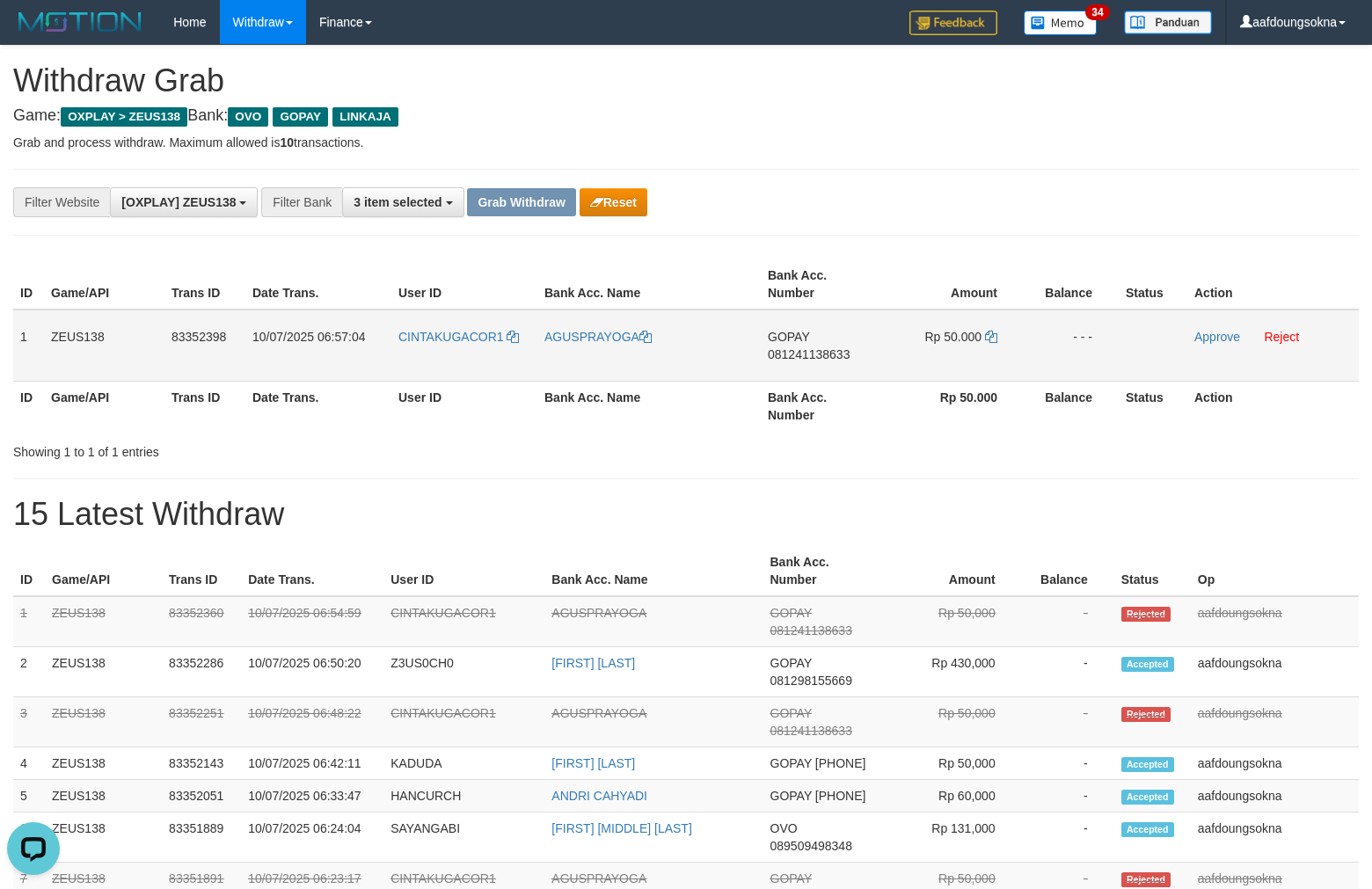click on "081241138633" at bounding box center [808, 354] 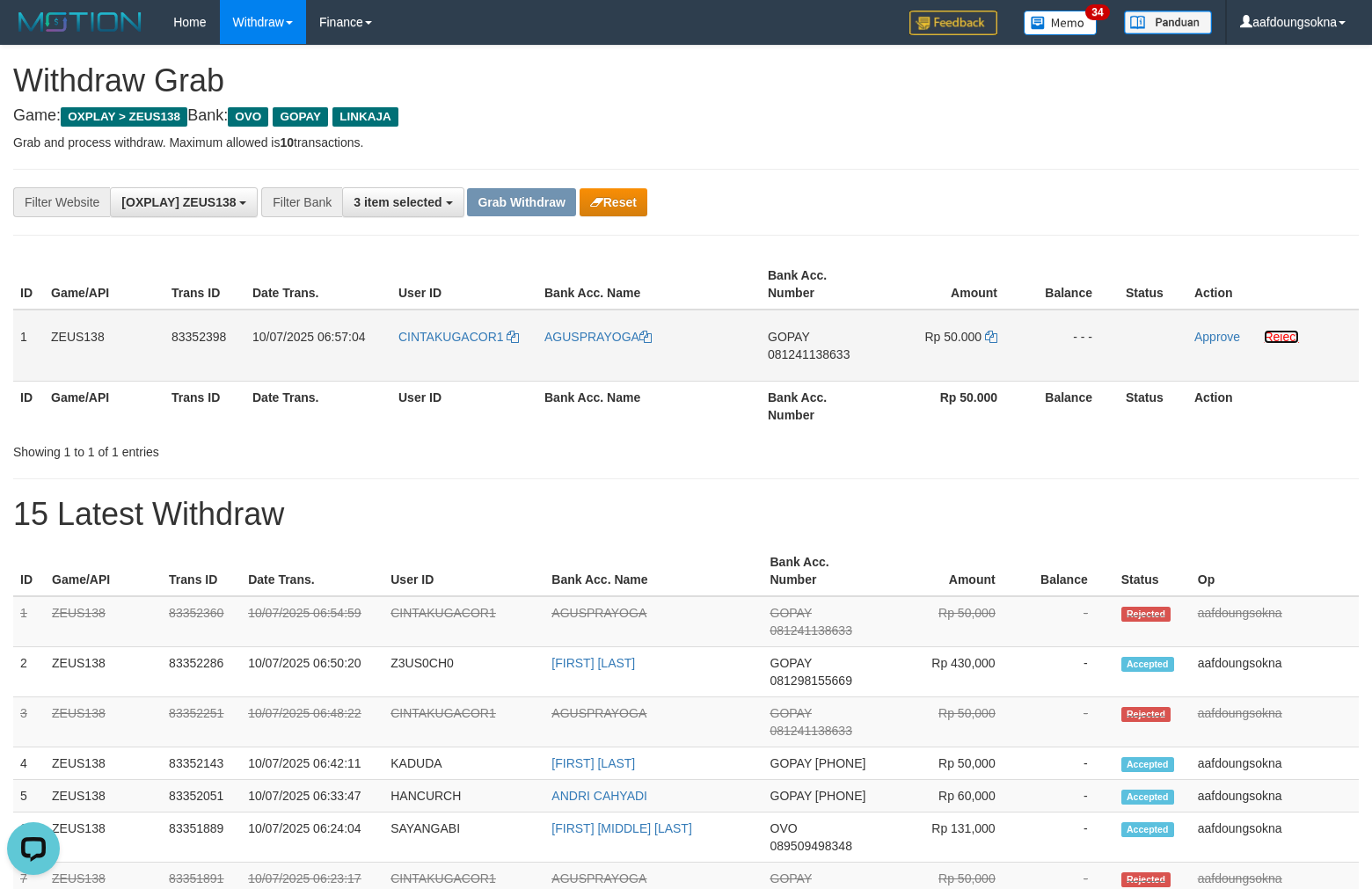 click on "Reject" at bounding box center [1281, 337] 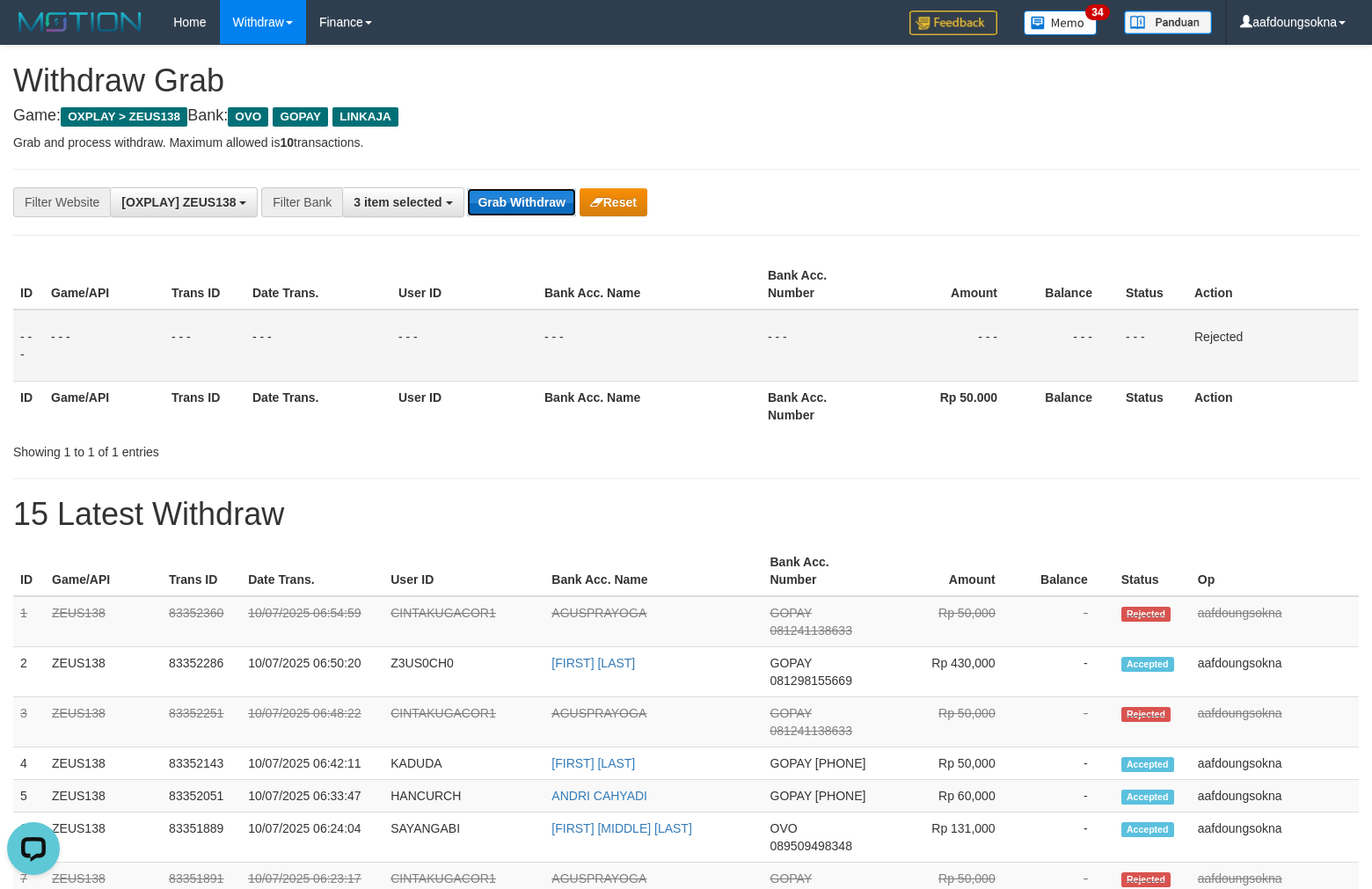 click on "Grab Withdraw" at bounding box center [521, 202] 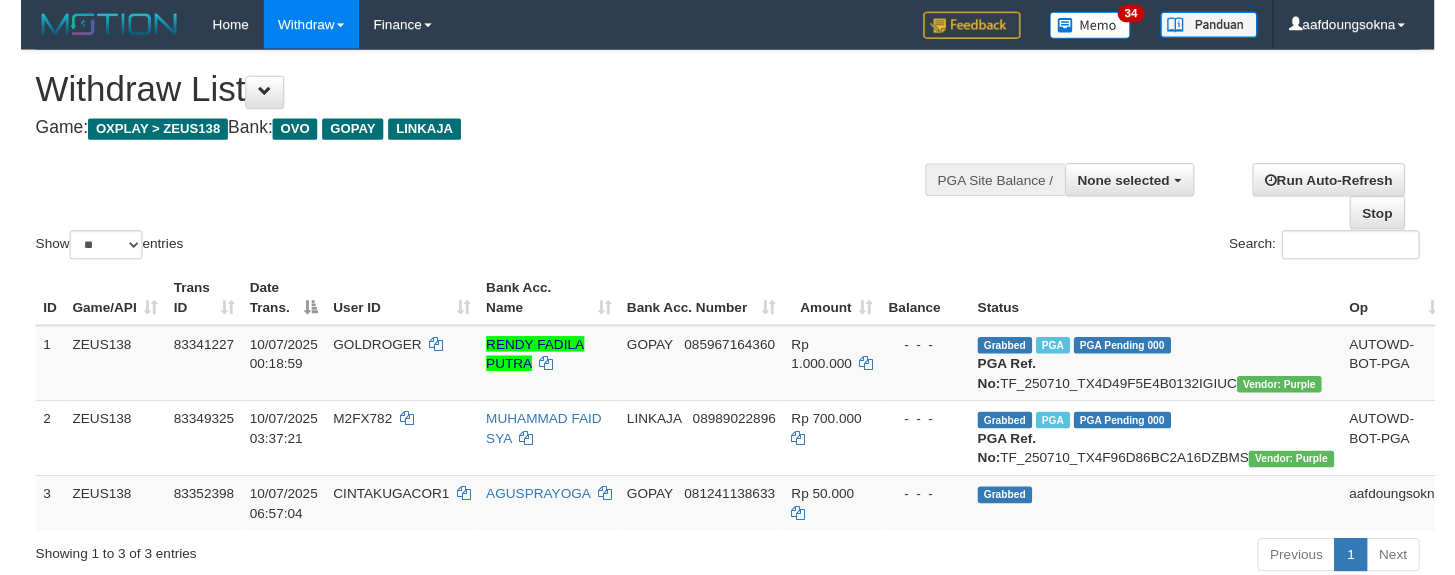 scroll, scrollTop: 208, scrollLeft: 0, axis: vertical 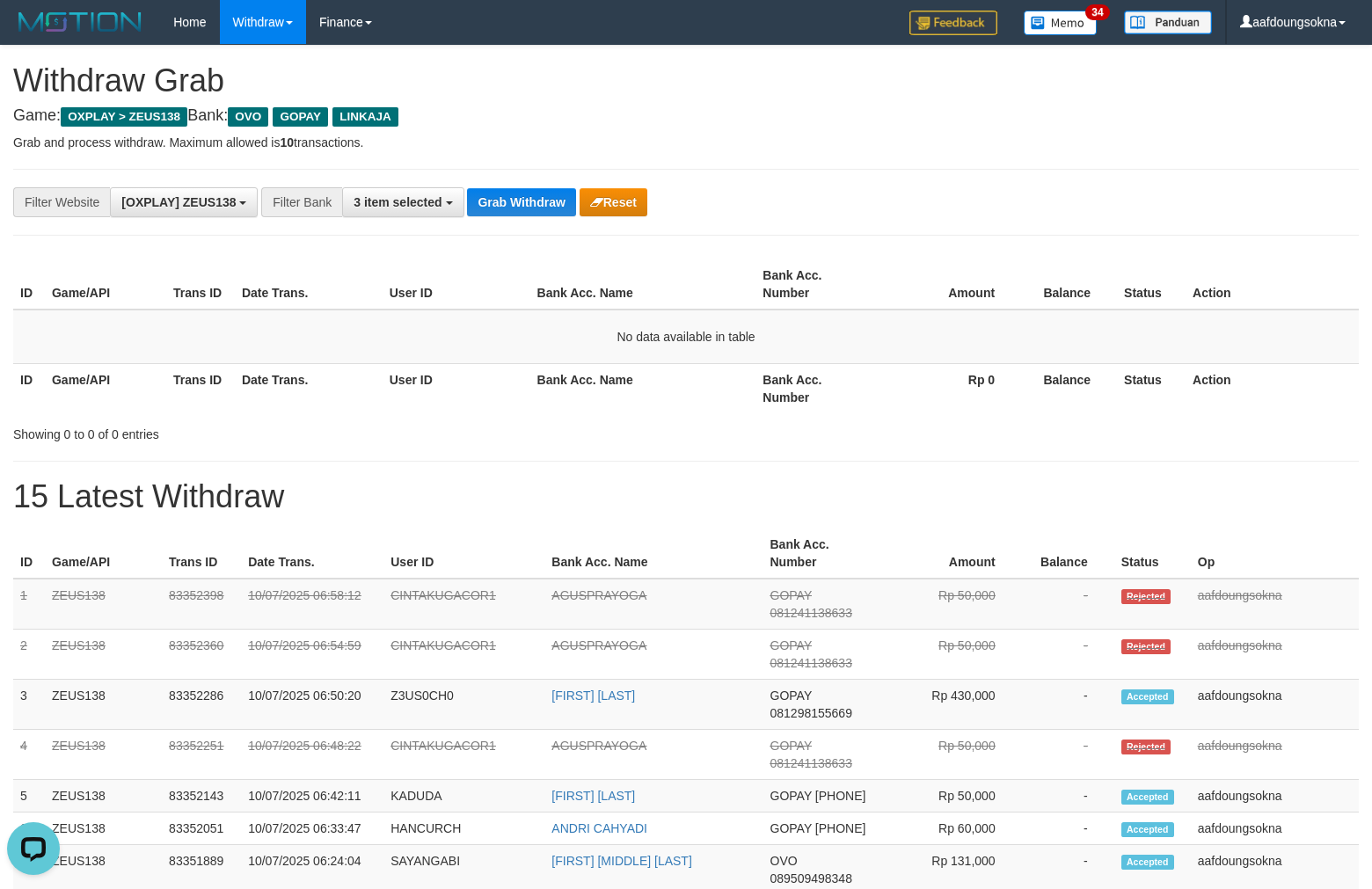 click on "Bank Acc. Name" at bounding box center [653, 553] 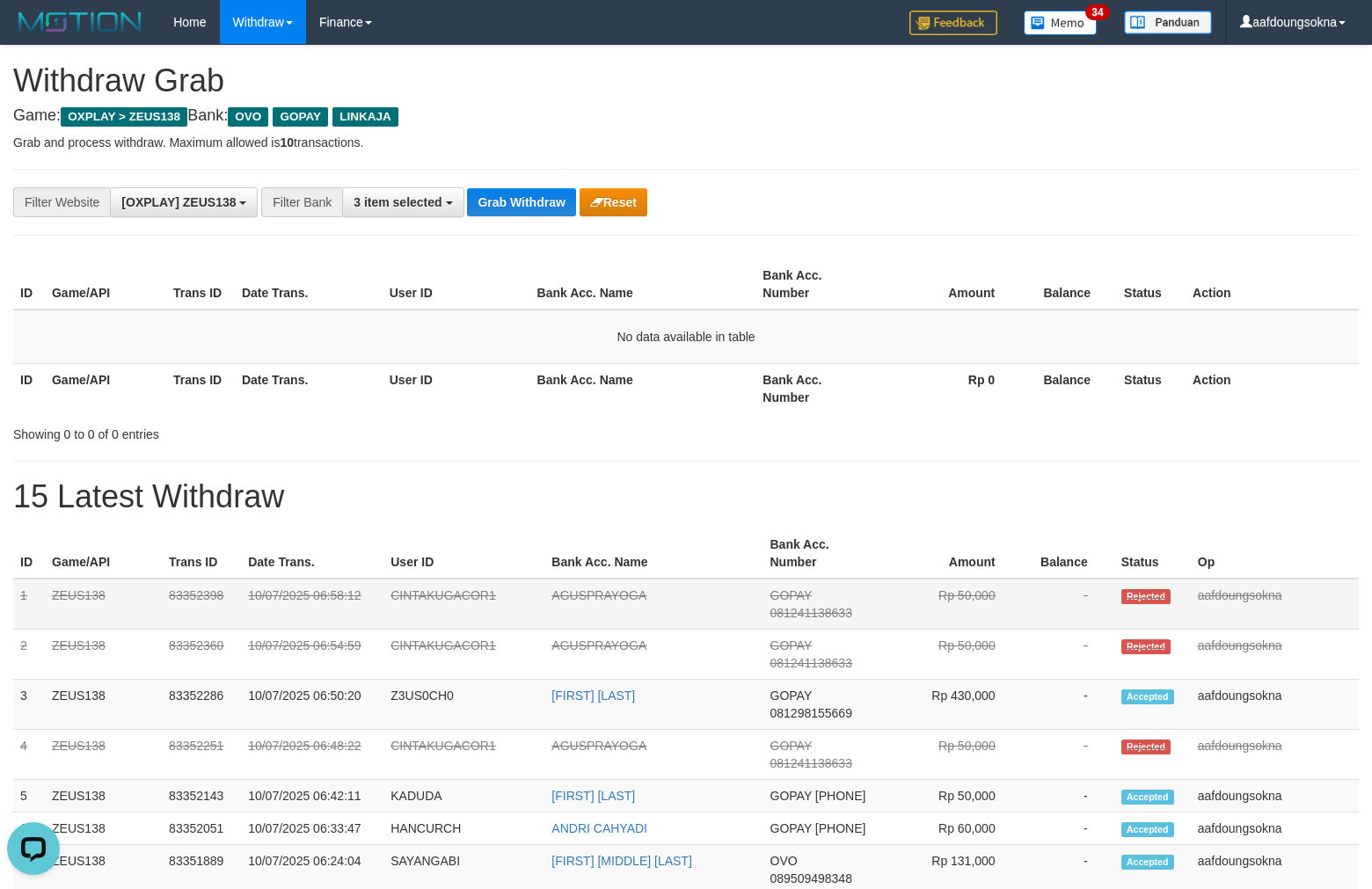 click on "081241138633" at bounding box center [811, 613] 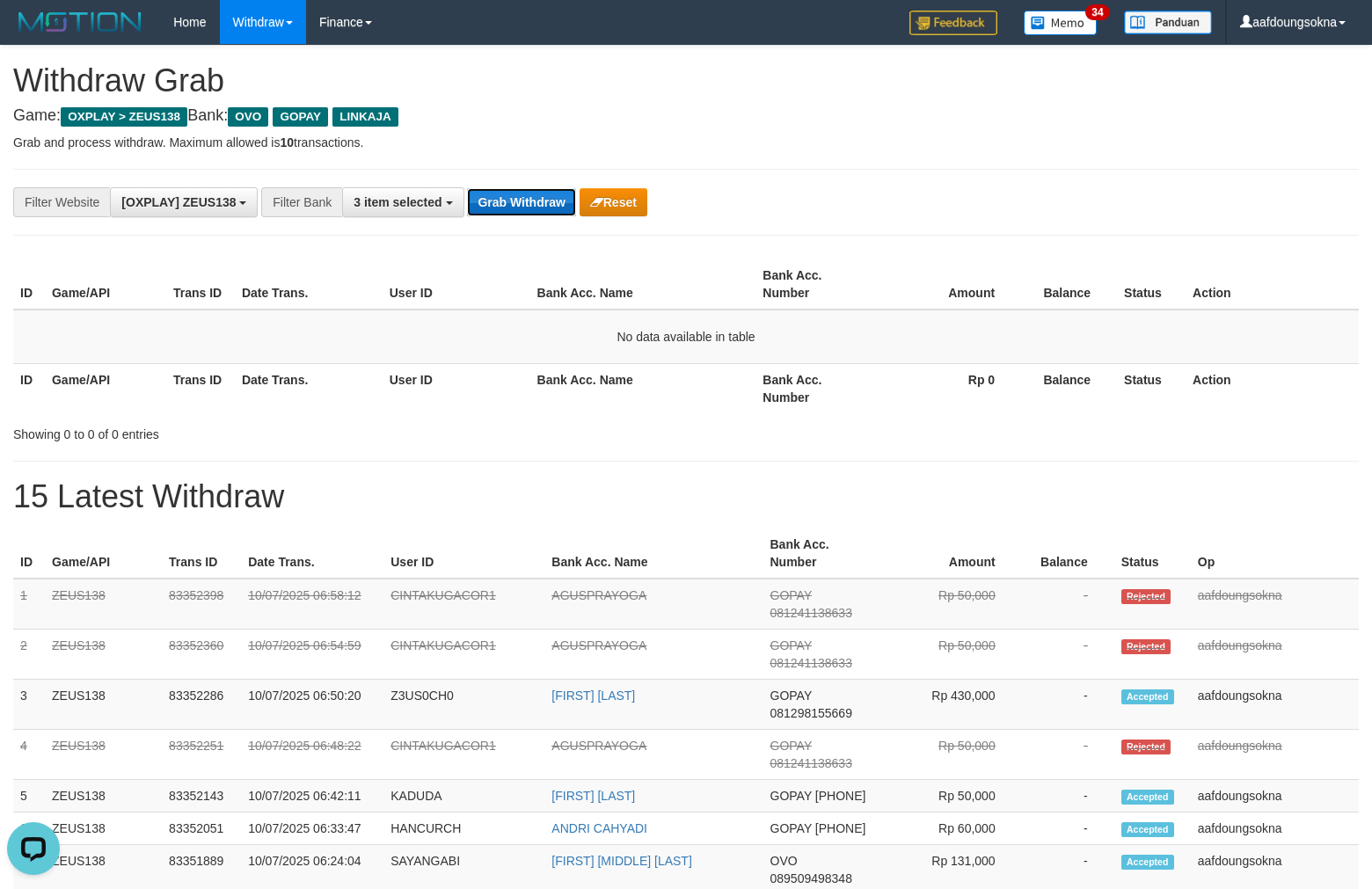 click on "Grab Withdraw" at bounding box center (521, 202) 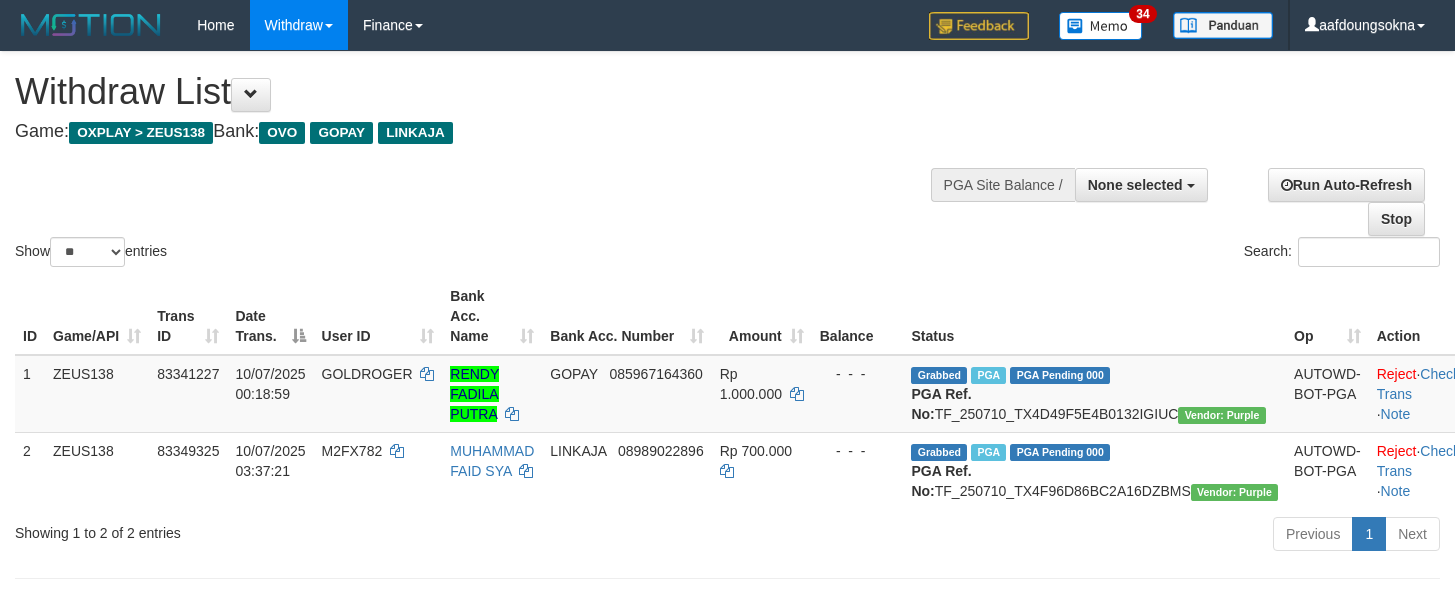 scroll, scrollTop: 208, scrollLeft: 0, axis: vertical 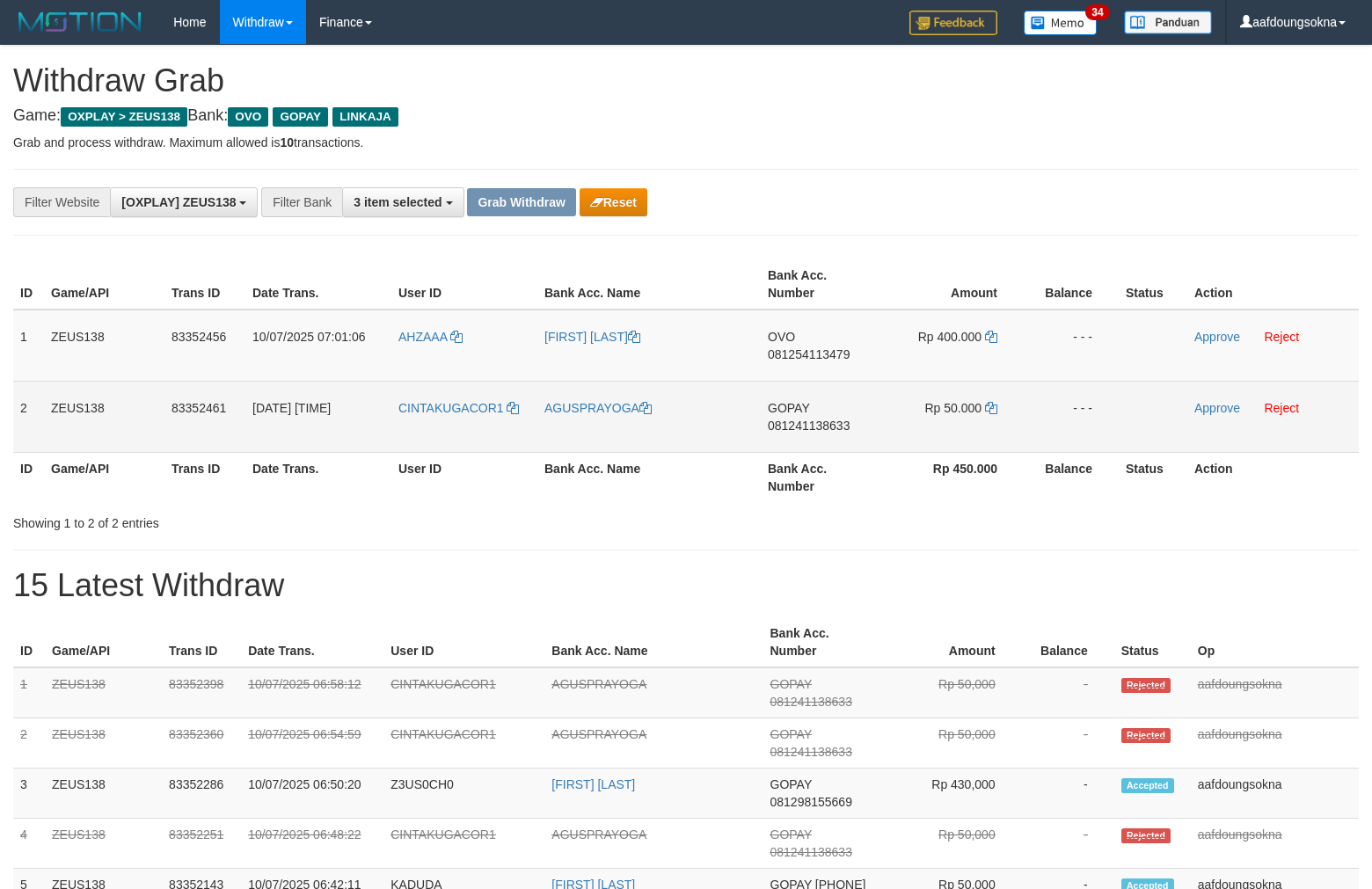 click on "CINTAKUGACOR1" at bounding box center (464, 416) 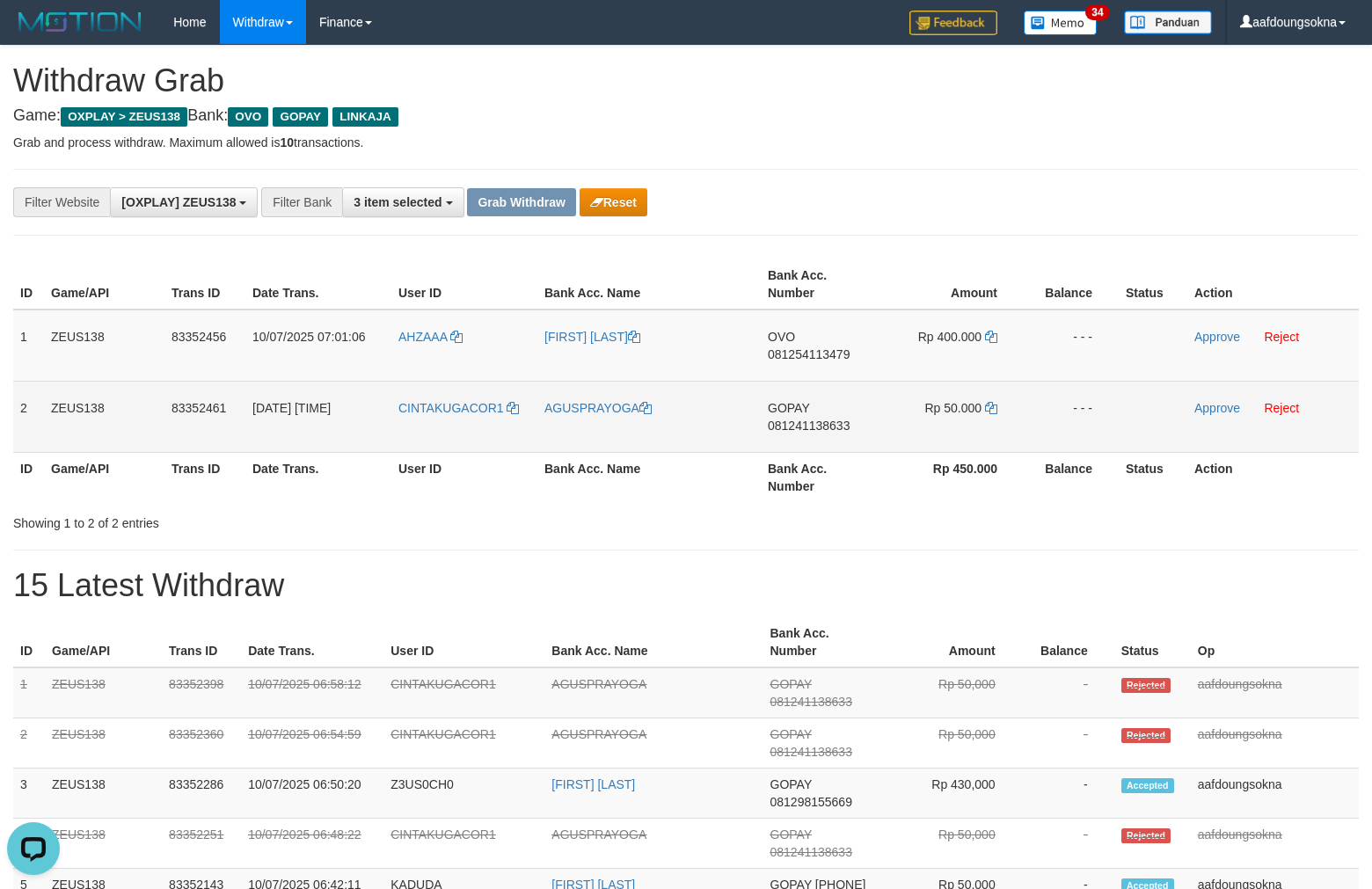 scroll, scrollTop: 0, scrollLeft: 0, axis: both 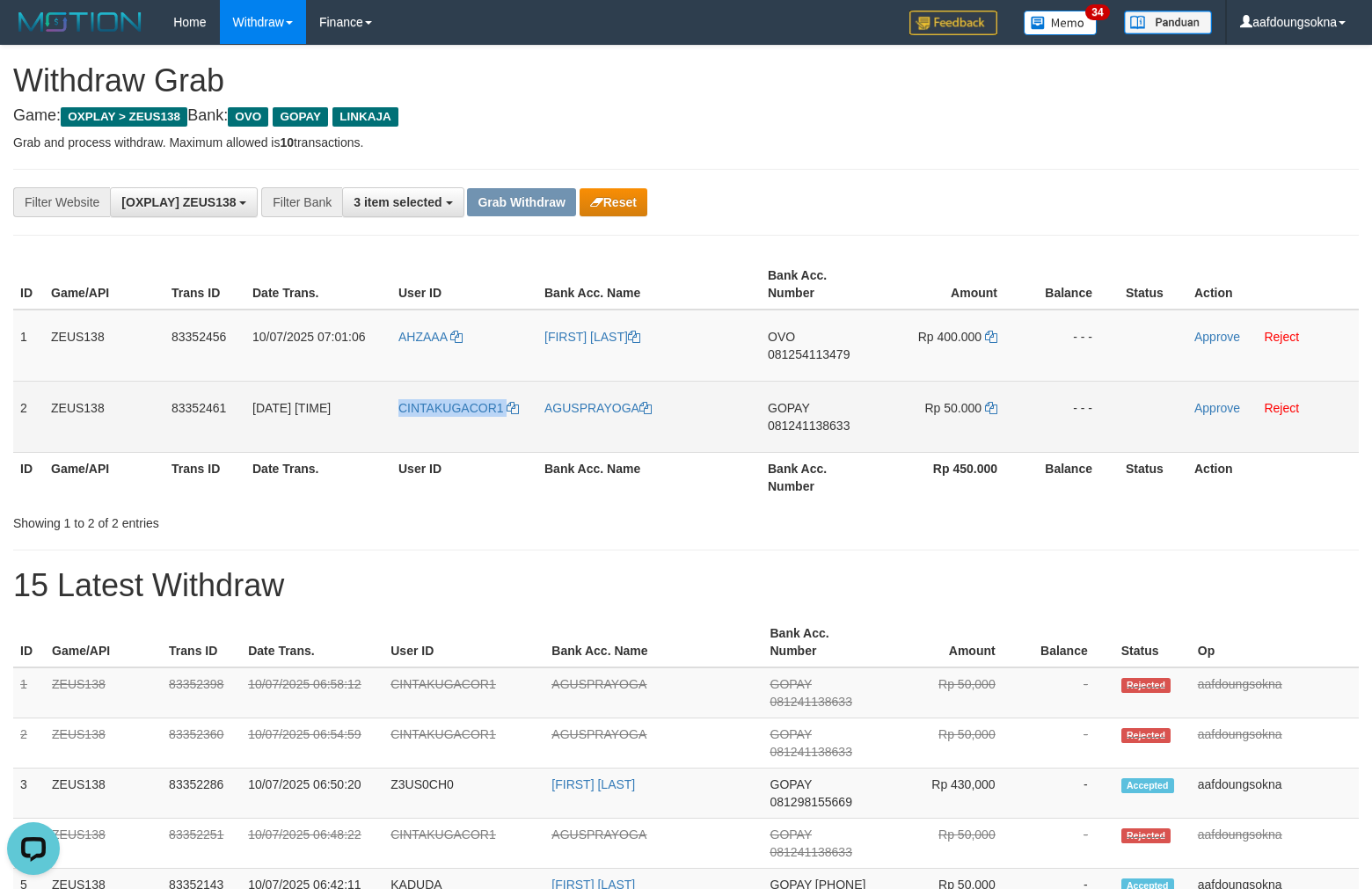 click on "CINTAKUGACOR1" at bounding box center [464, 416] 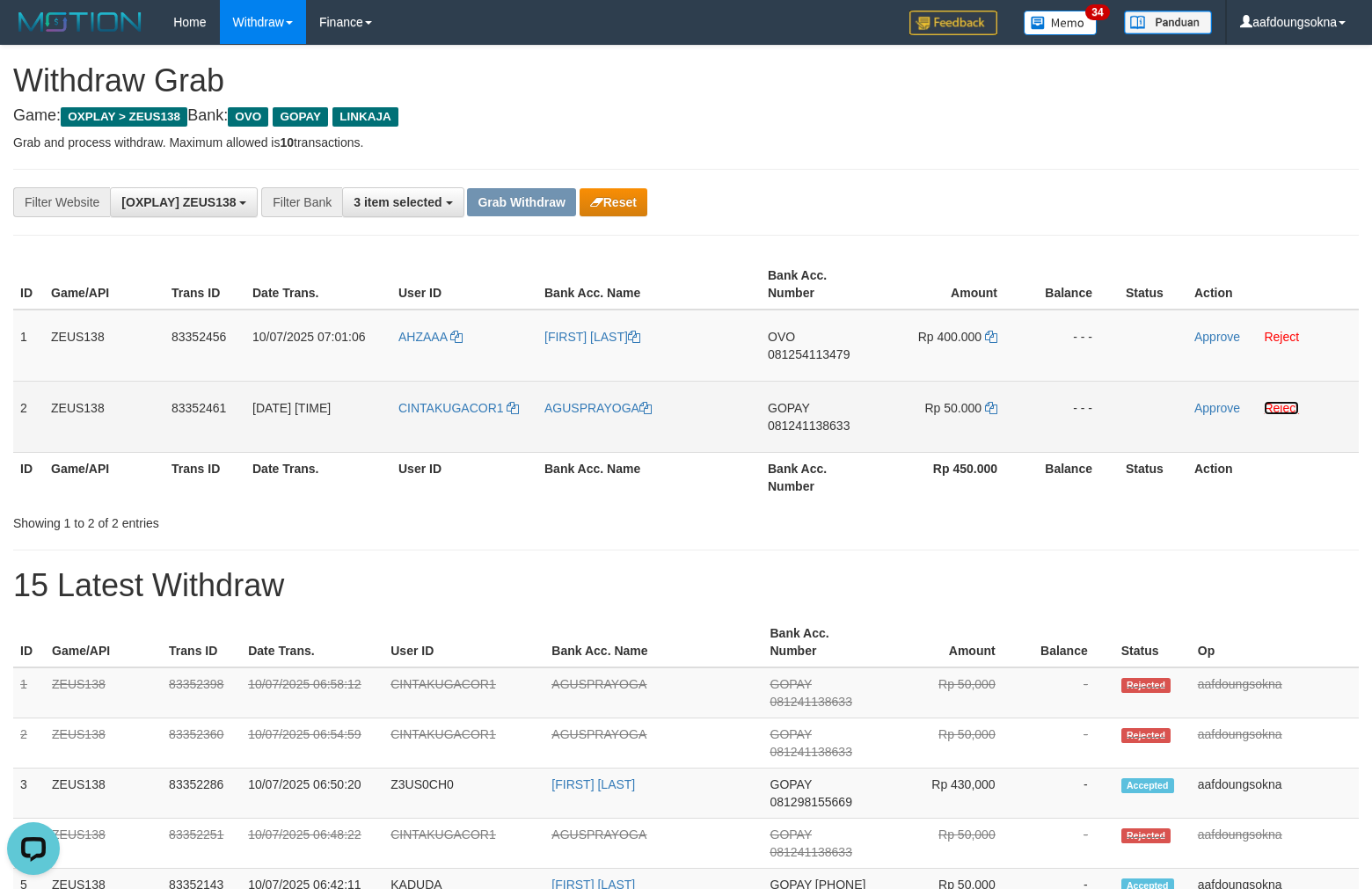click on "Reject" at bounding box center [1281, 408] 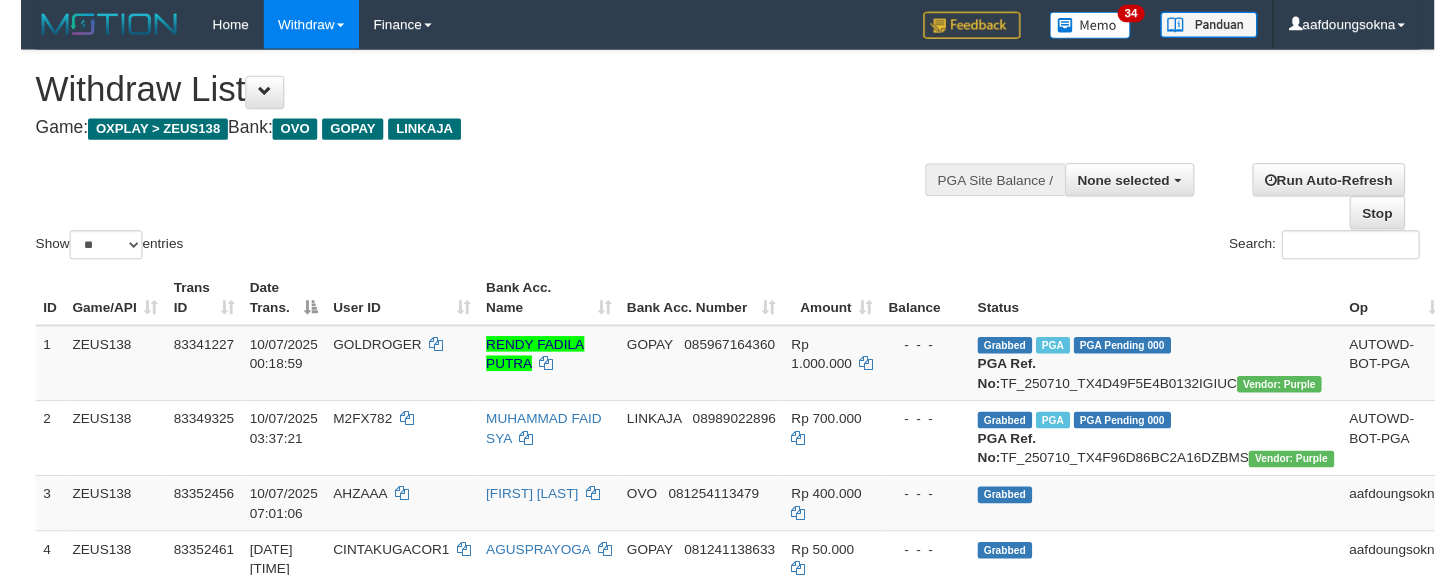 scroll, scrollTop: 208, scrollLeft: 0, axis: vertical 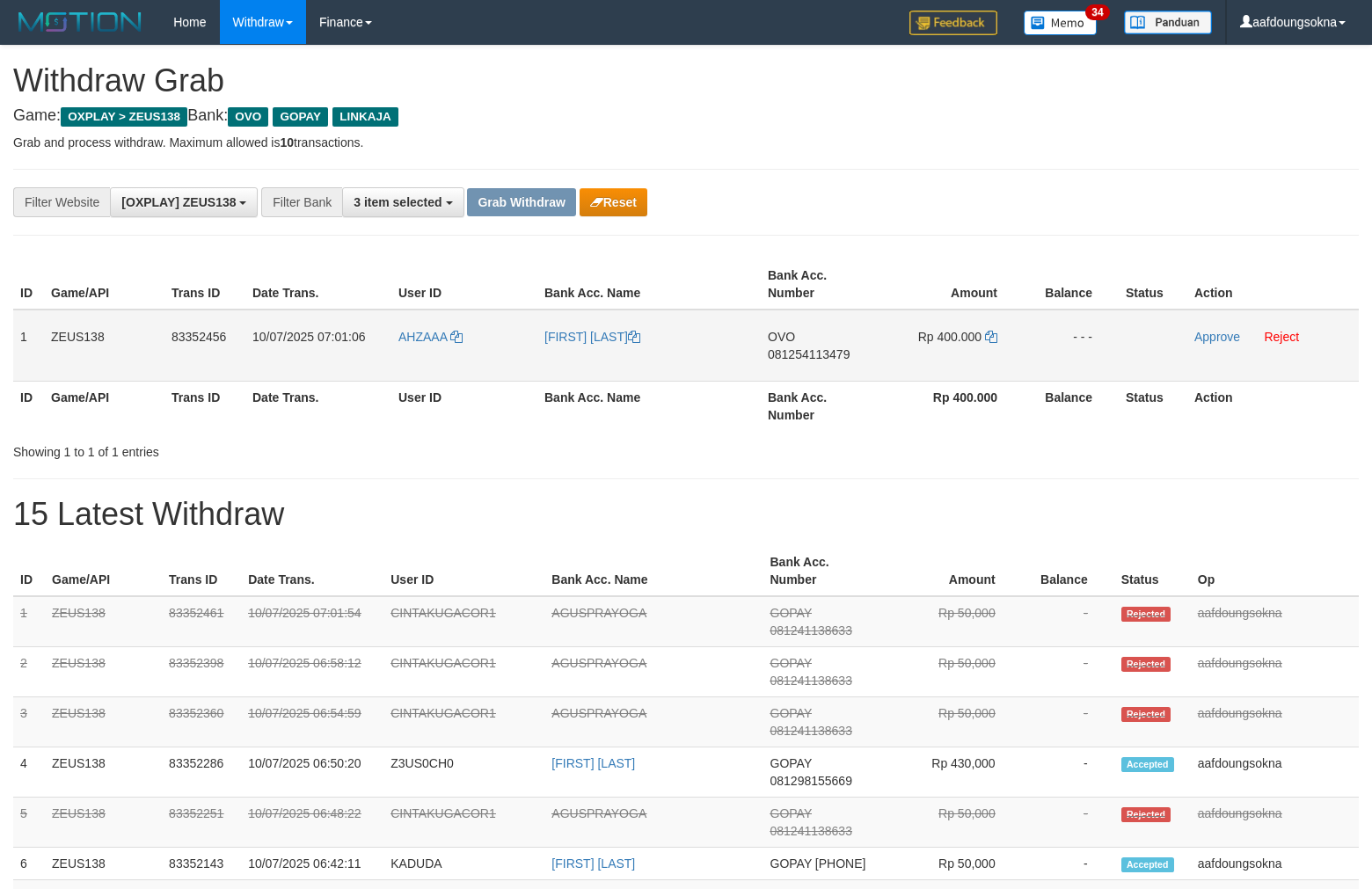click on "1" at bounding box center (28, 346) 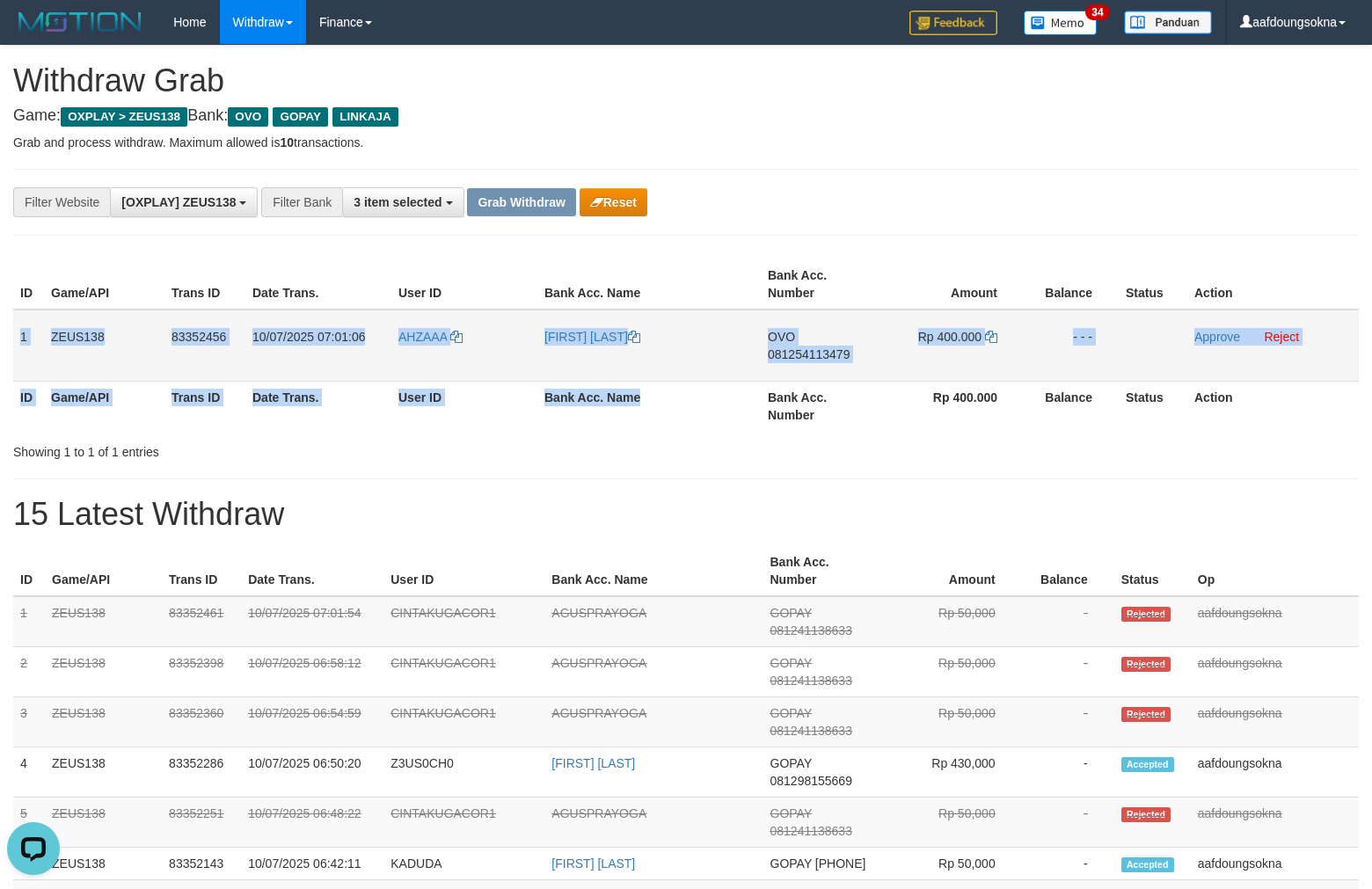 scroll, scrollTop: 0, scrollLeft: 0, axis: both 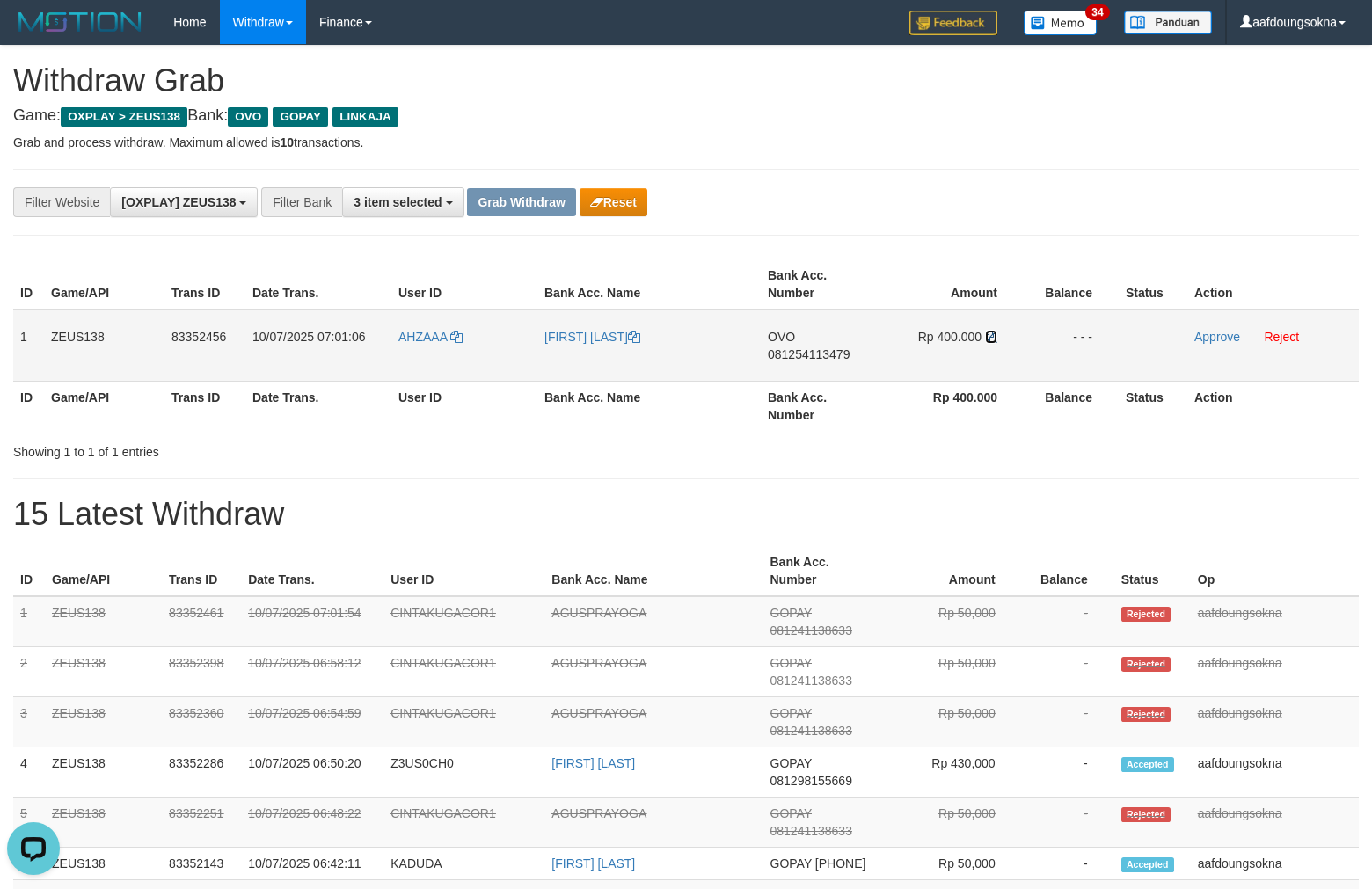 click at bounding box center [634, 337] 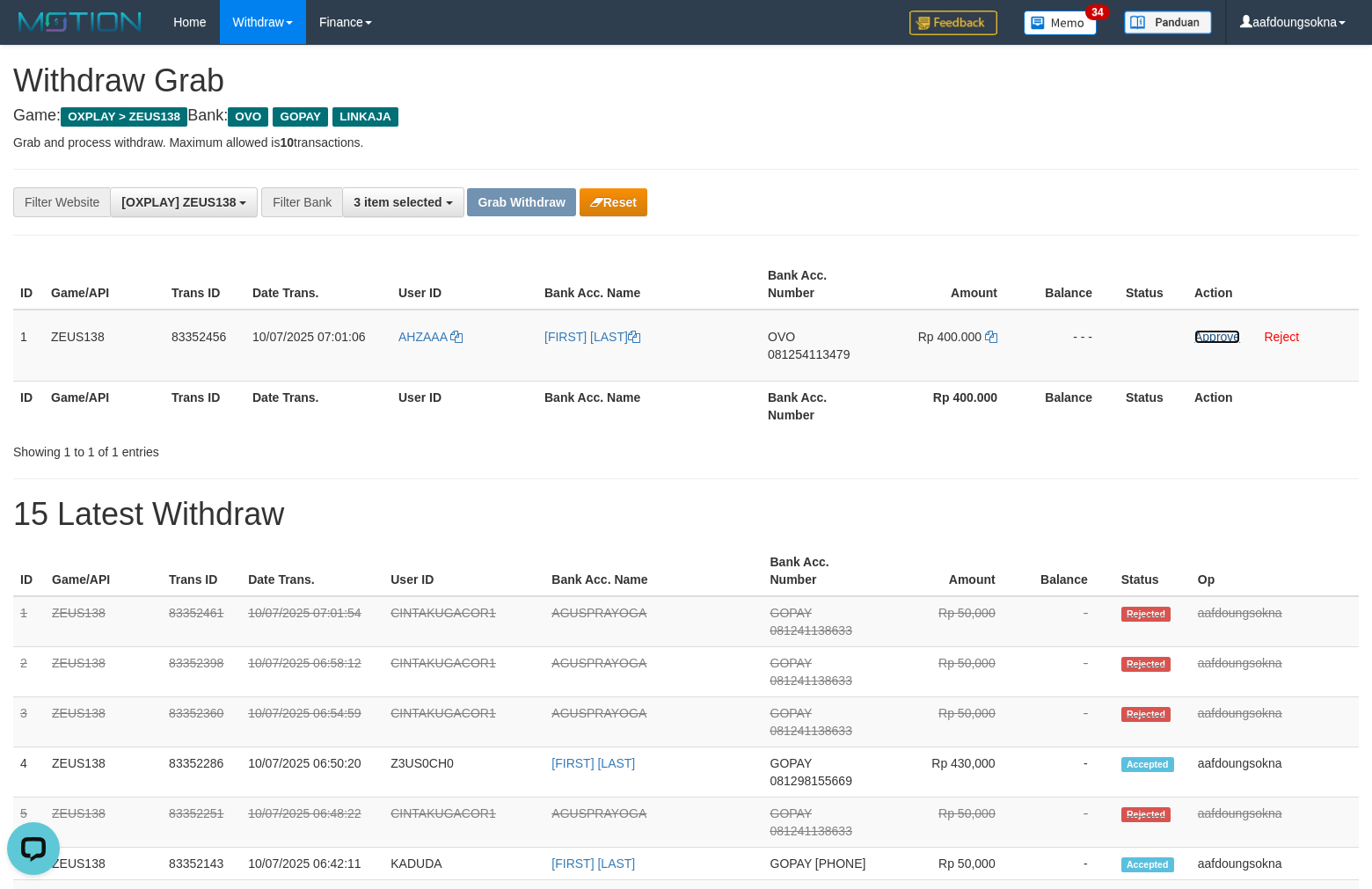 drag, startPoint x: 1215, startPoint y: 338, endPoint x: 775, endPoint y: 192, distance: 463.5903 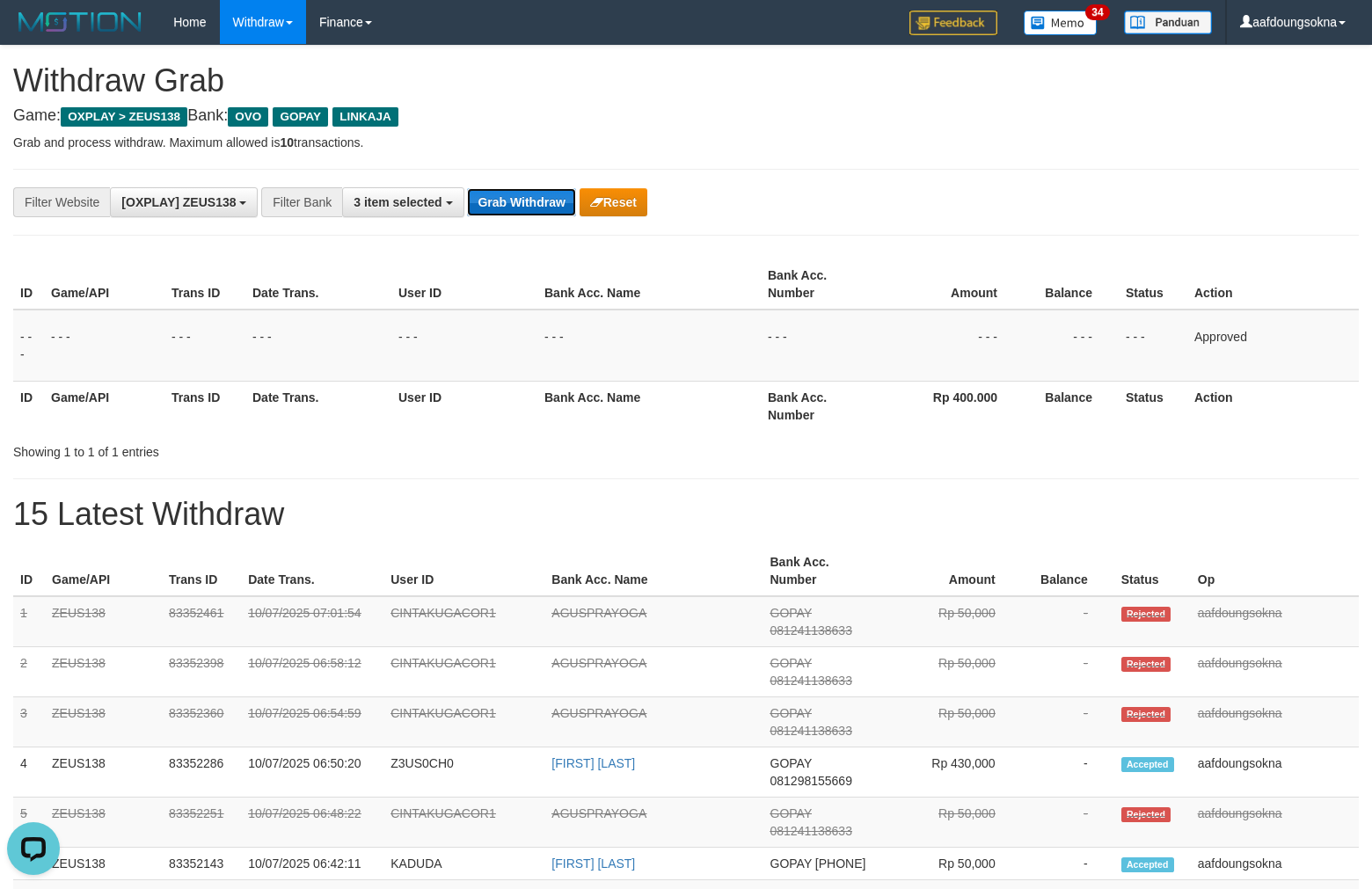 click on "Grab Withdraw" at bounding box center (521, 202) 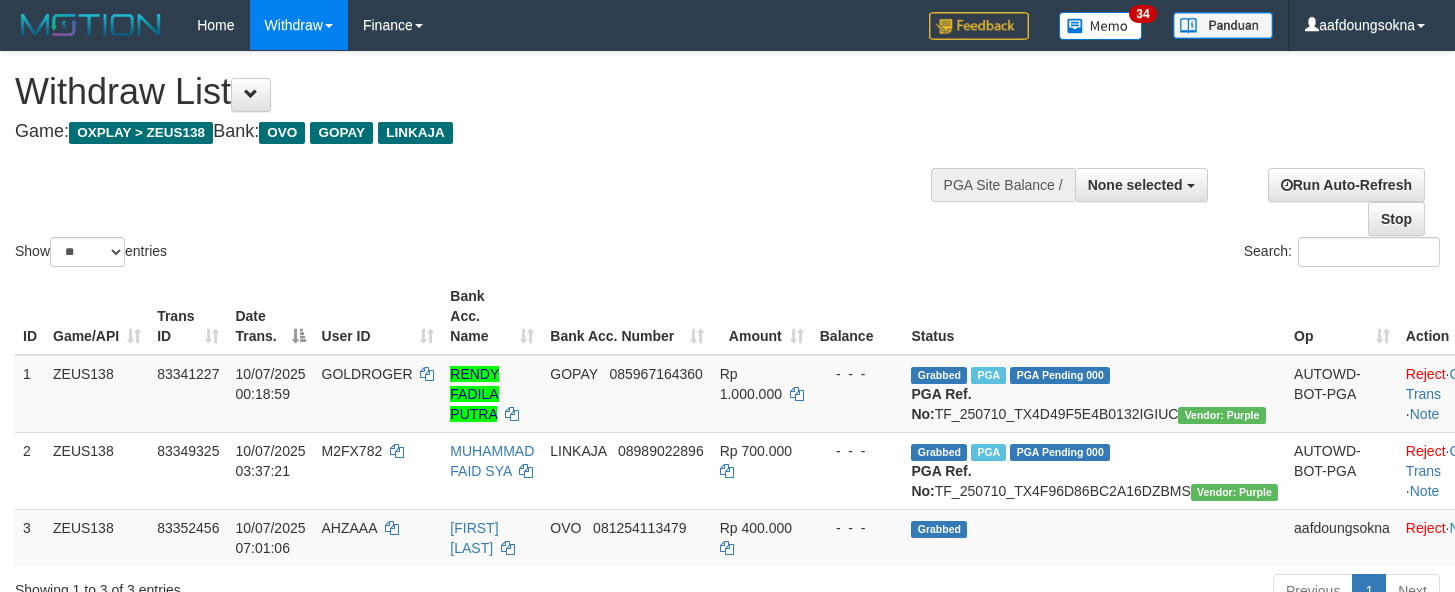 scroll, scrollTop: 208, scrollLeft: 0, axis: vertical 